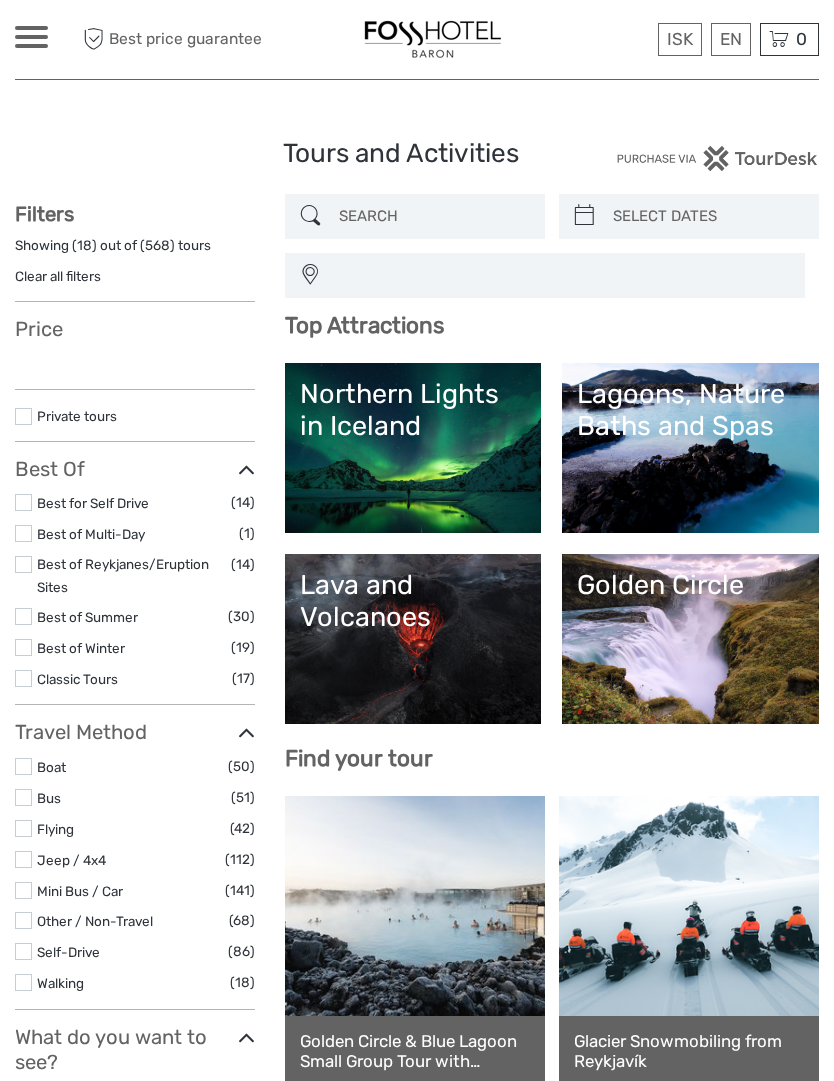 select 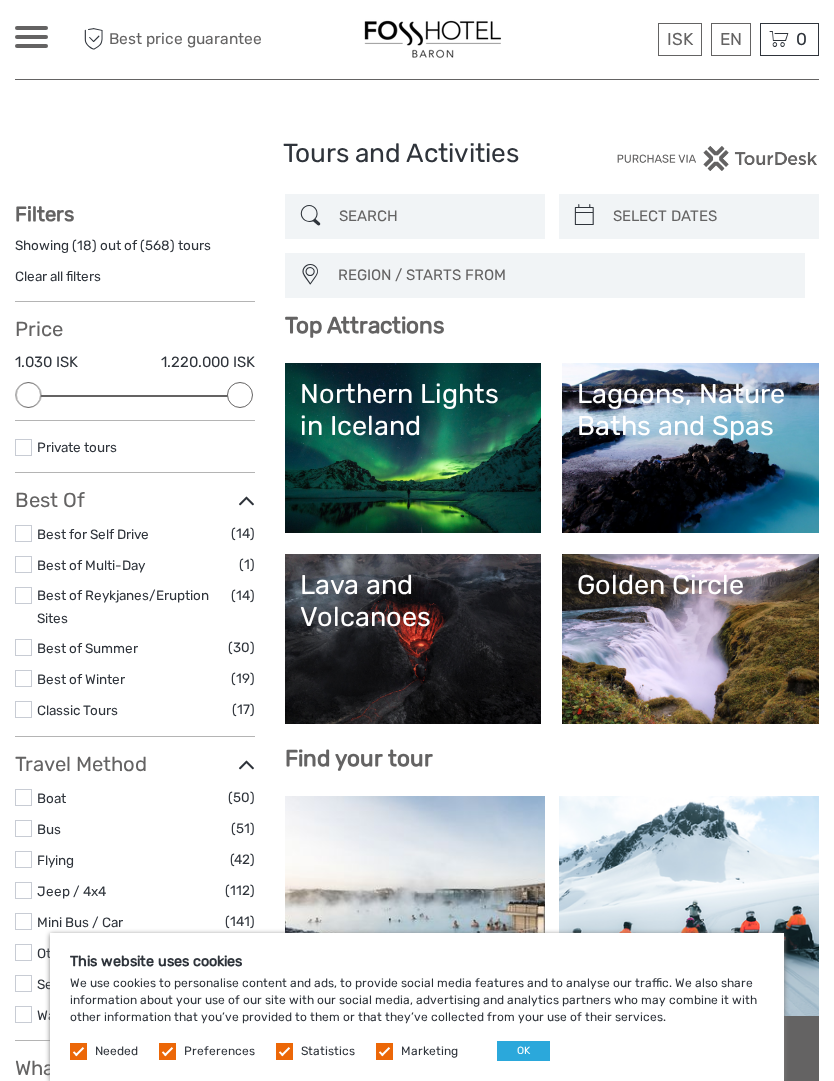 scroll, scrollTop: 0, scrollLeft: 0, axis: both 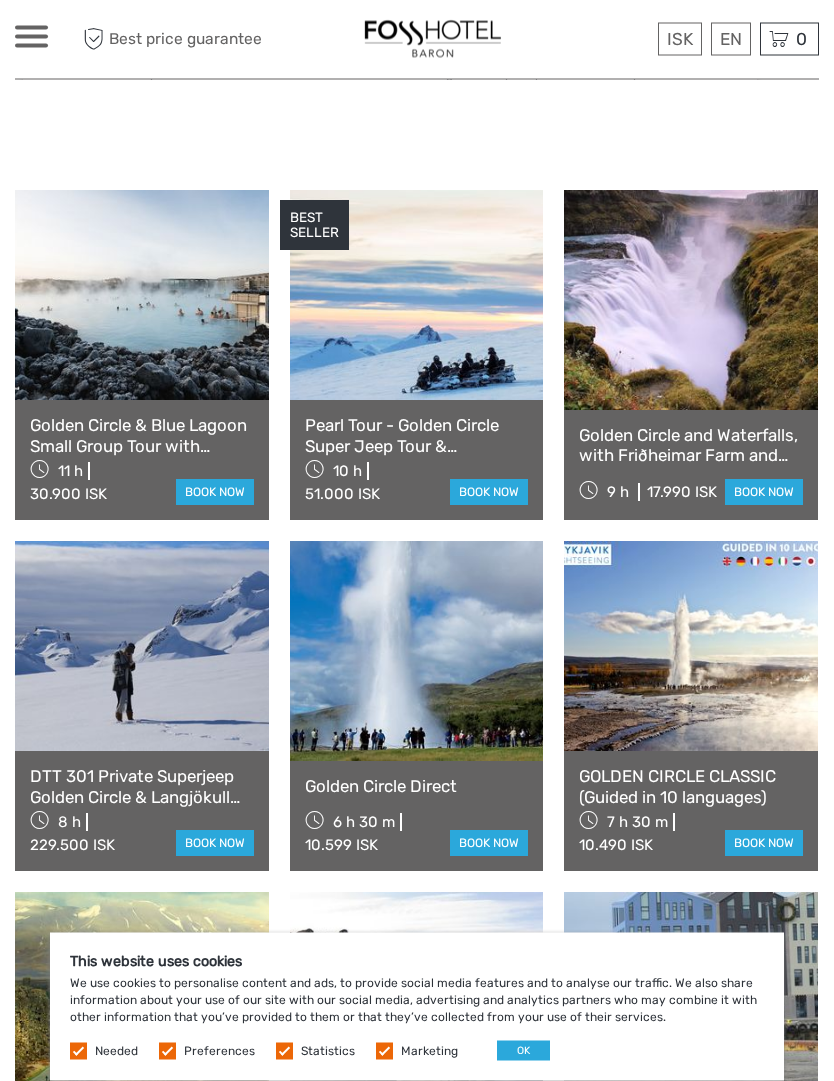 click at bounding box center [142, 296] 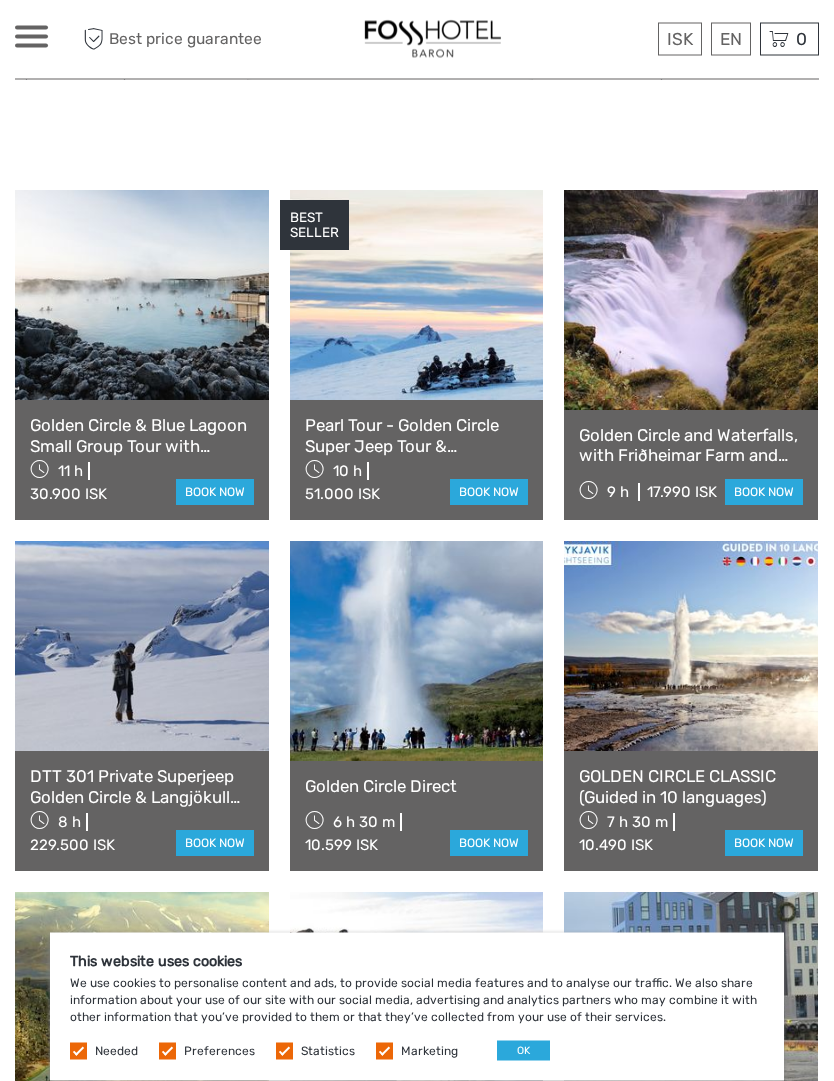 scroll, scrollTop: 927, scrollLeft: 0, axis: vertical 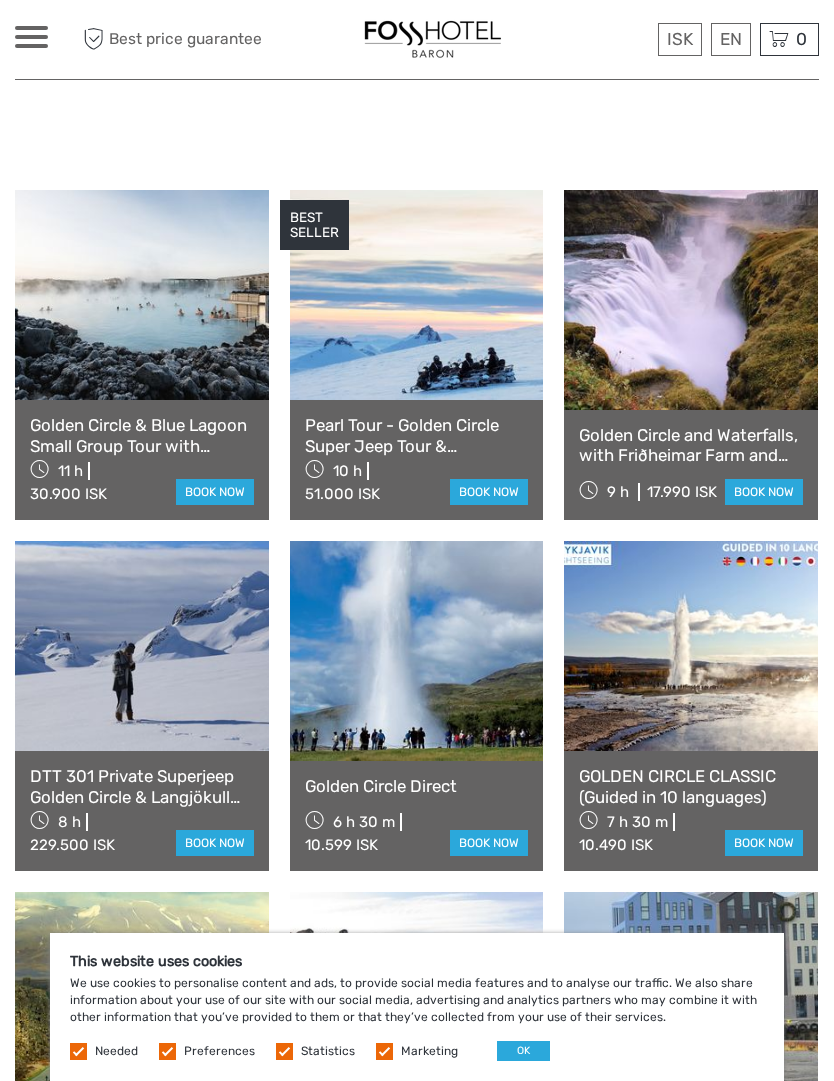 click at bounding box center (691, 300) 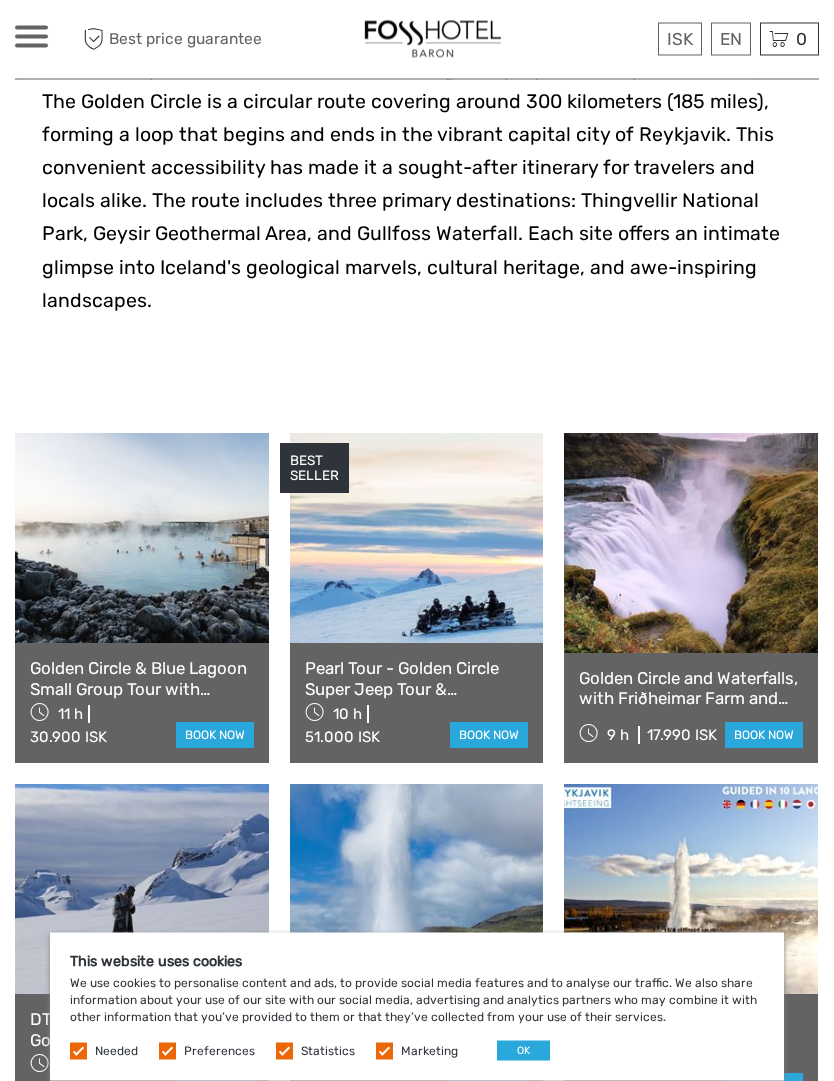 scroll, scrollTop: 1035, scrollLeft: 0, axis: vertical 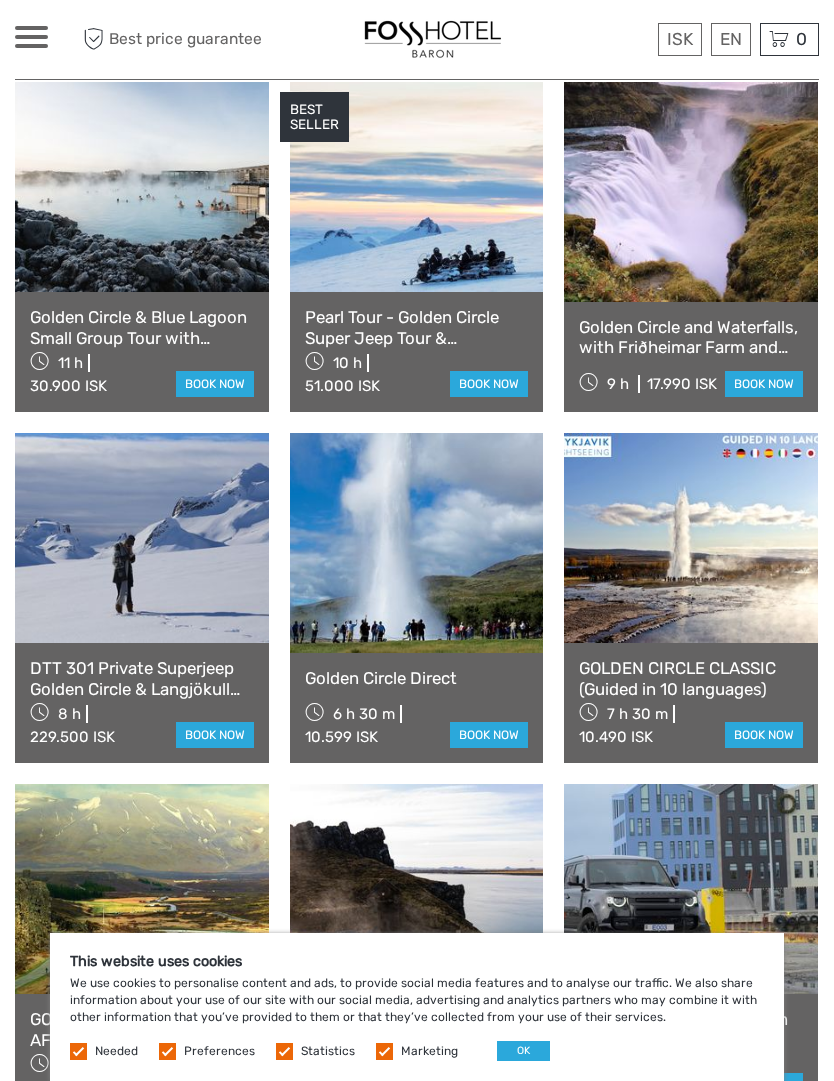 click at bounding box center (142, 187) 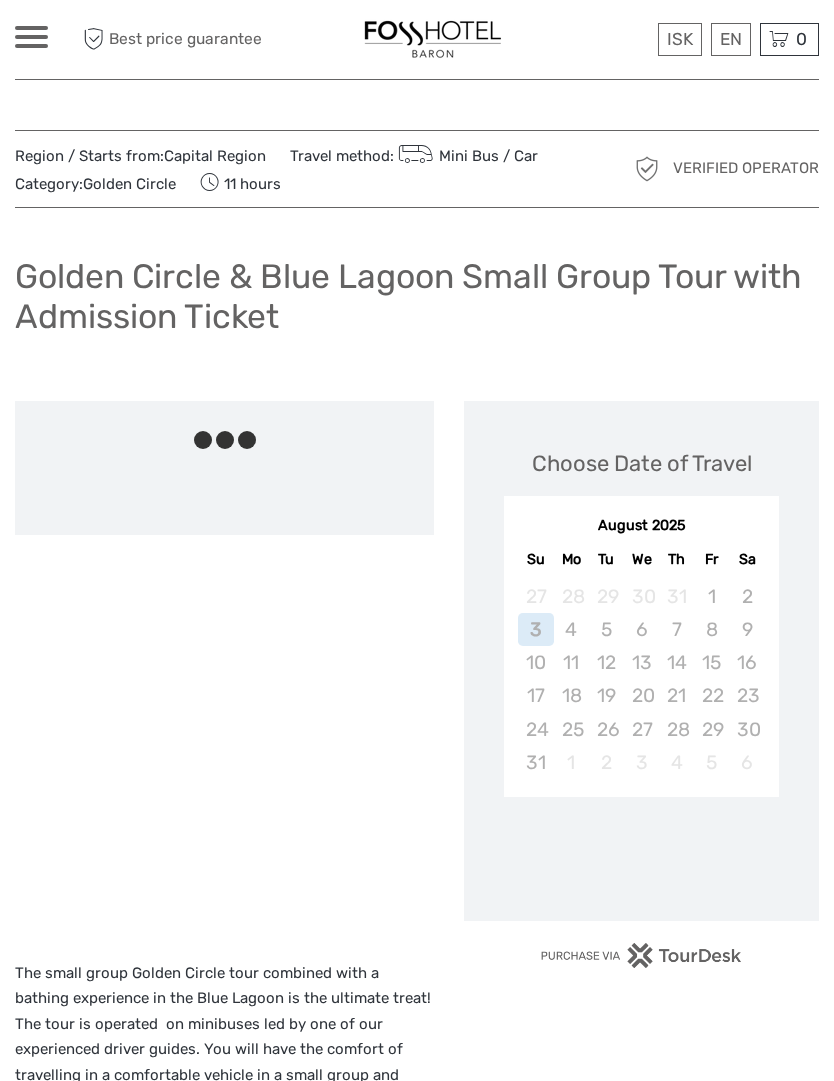 scroll, scrollTop: 0, scrollLeft: 0, axis: both 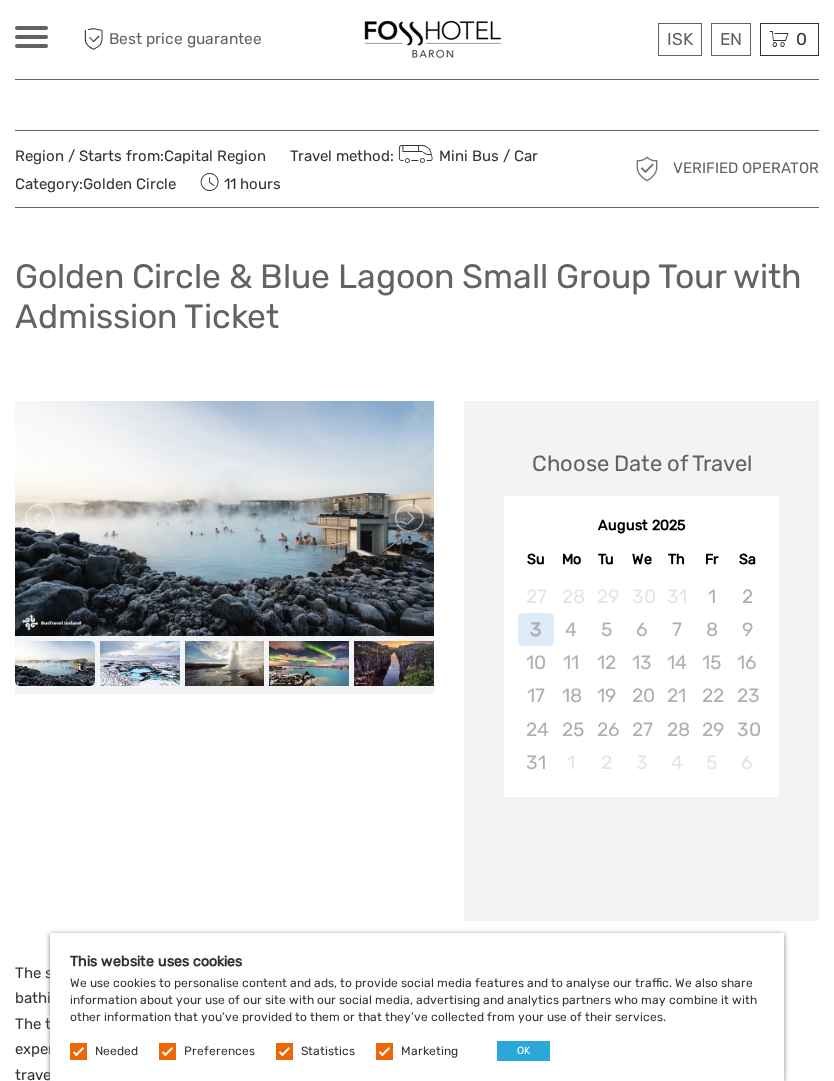 click at bounding box center [408, 518] 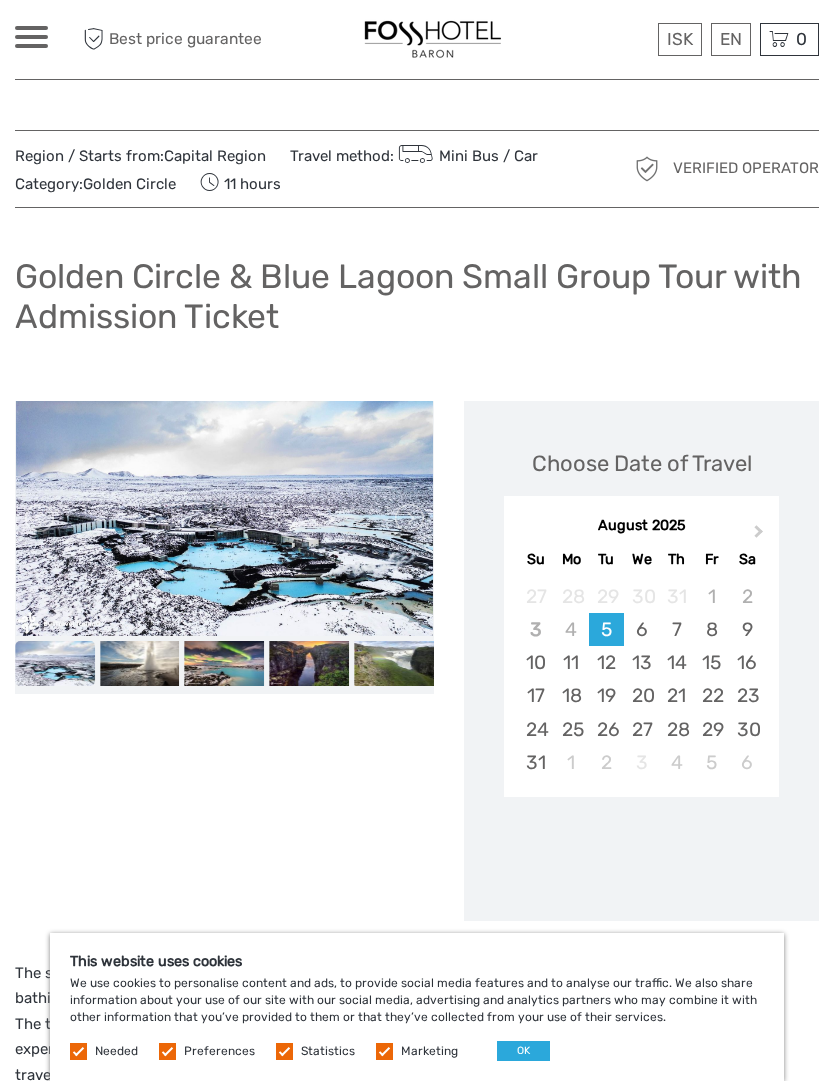 click at bounding box center [408, 518] 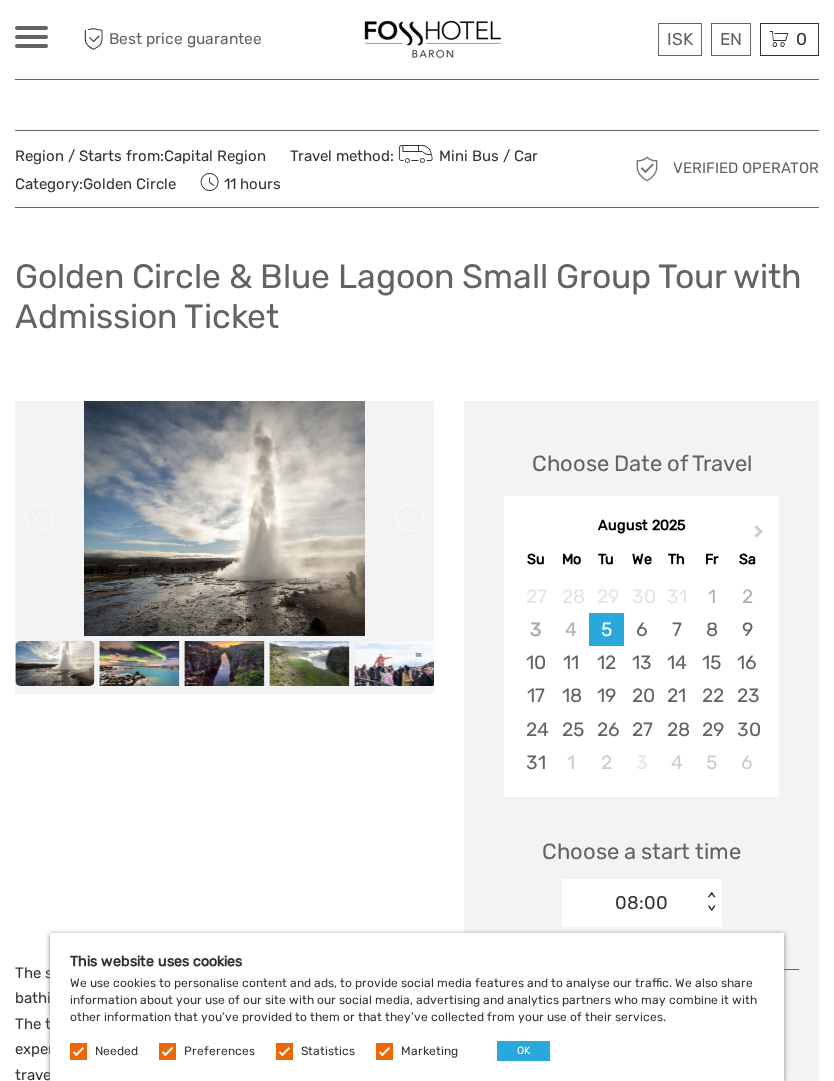 click at bounding box center (408, 518) 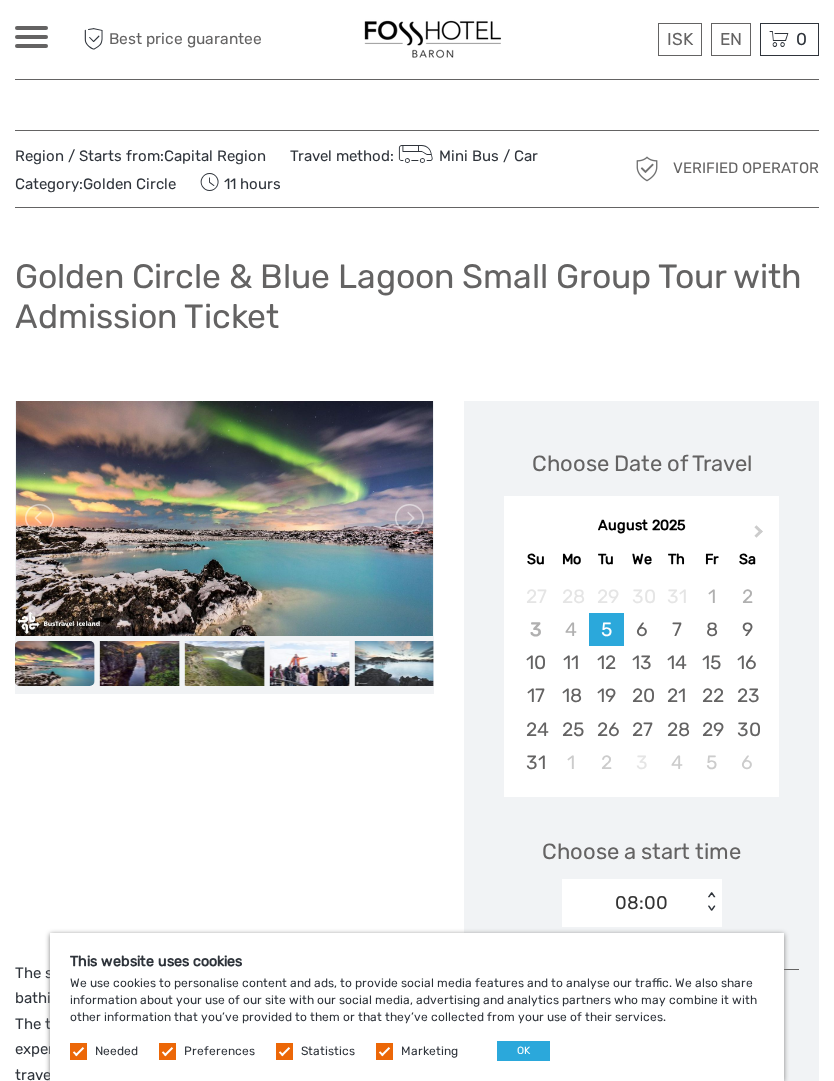 click at bounding box center (408, 518) 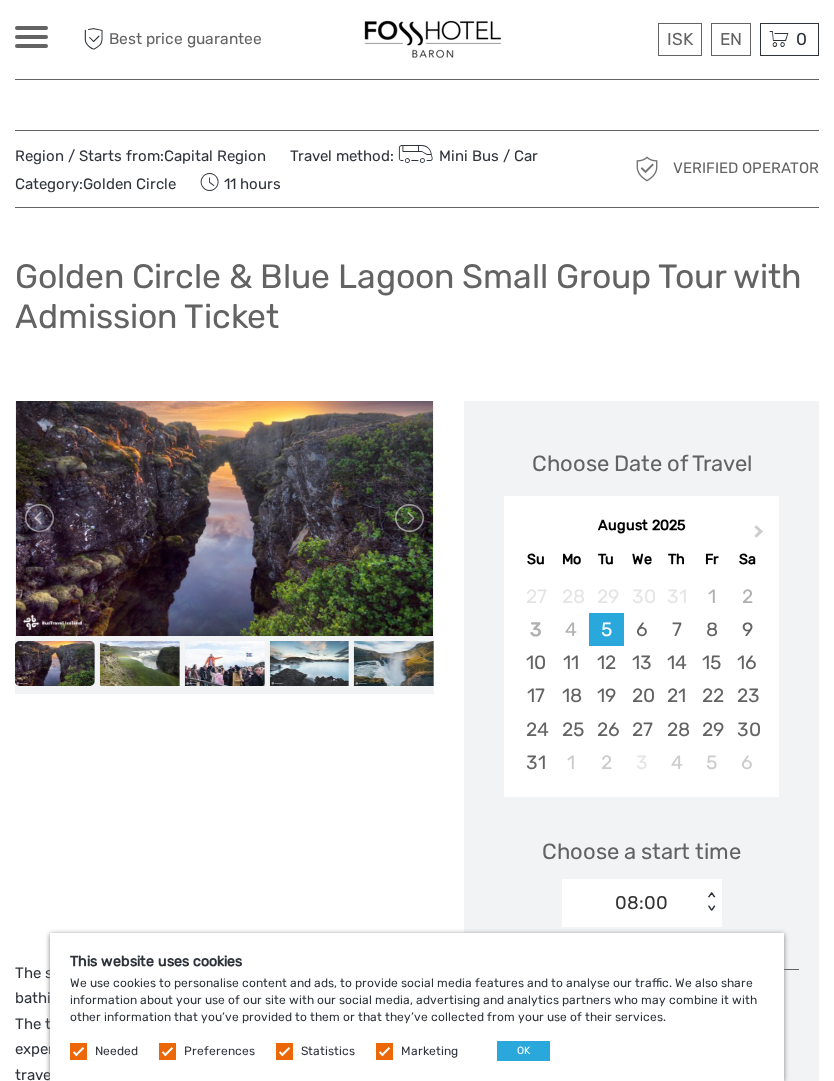 click at bounding box center (408, 518) 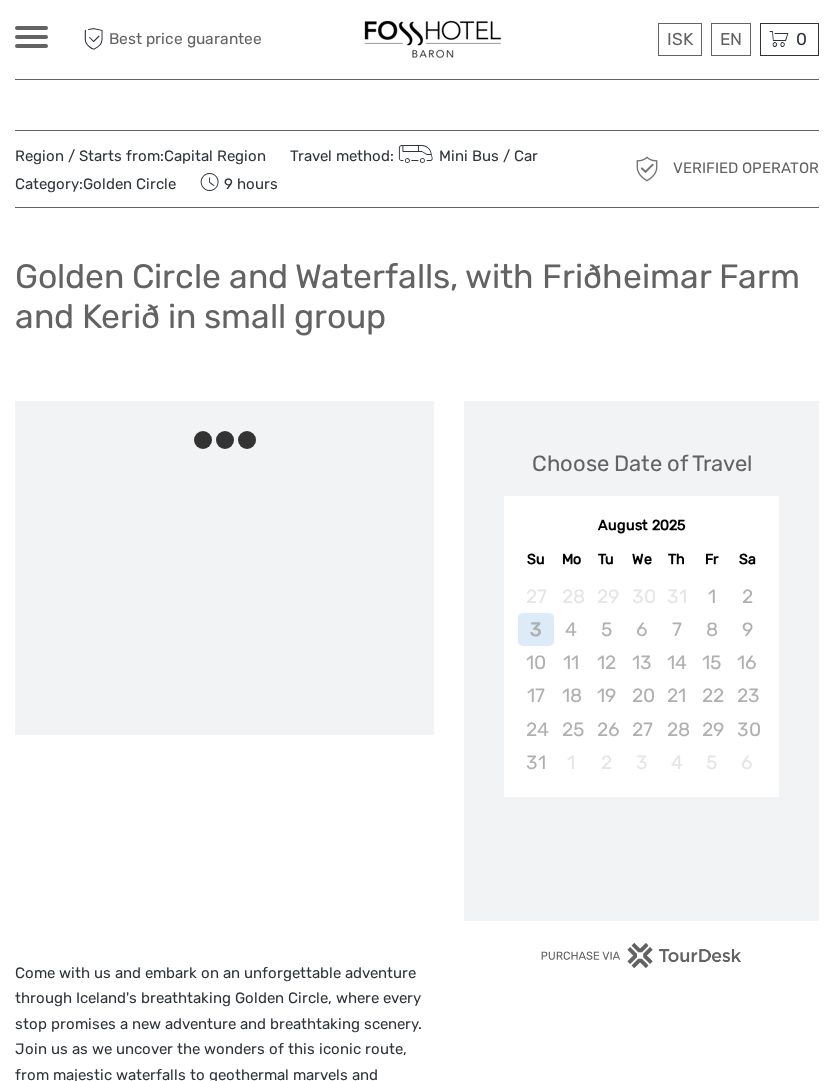 scroll, scrollTop: 0, scrollLeft: 0, axis: both 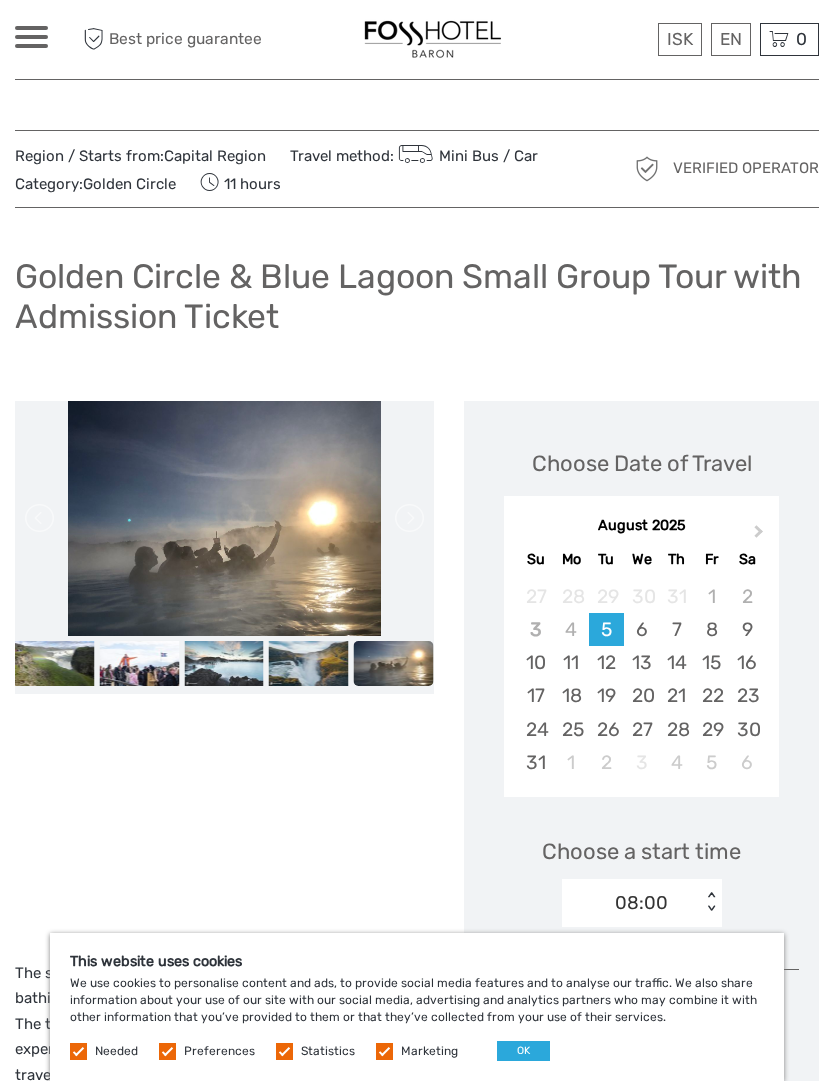 click on "ISK
ISK
€
$
£
EN
English
Español
Deutsch
Tours
Transfers
Car rental
More
Travel Articles
Back to Hotel
Travel Articles
Back to Hotel" at bounding box center (31, 39) 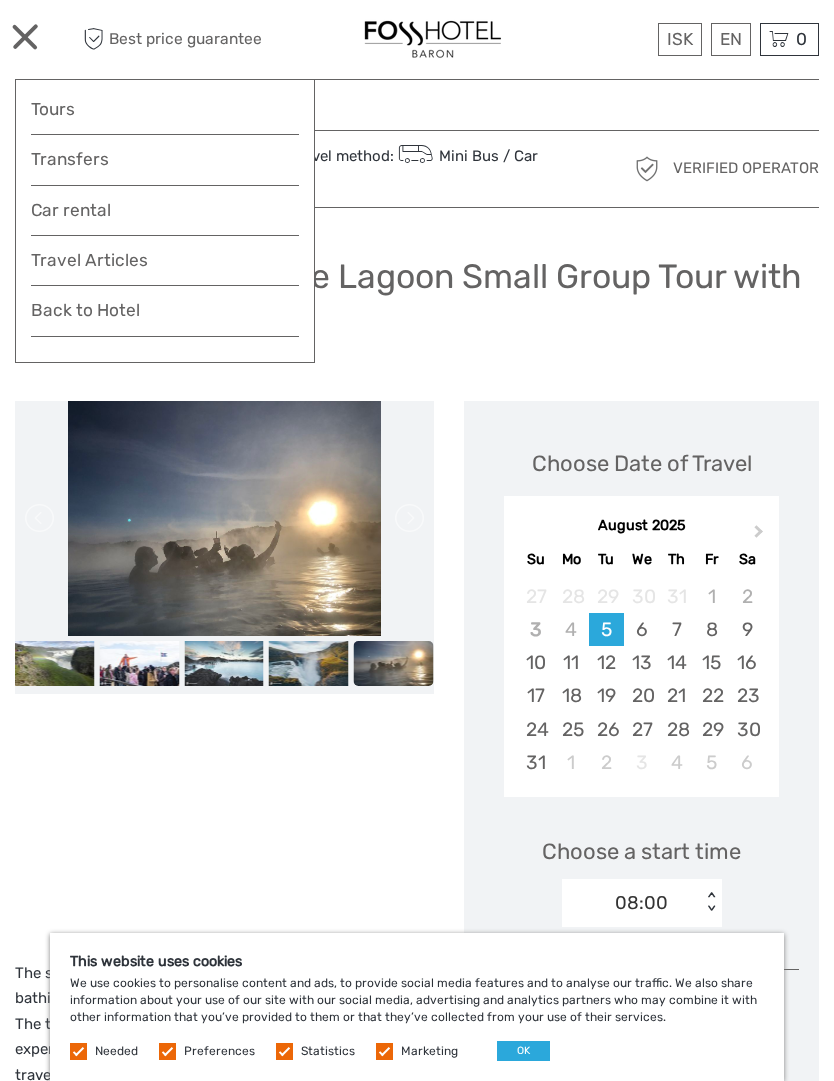 click on "Region / Starts from:
Capital Region
Travel method:
Mini Bus / Car
Category:  Golden Circle
11 hours
Verified Operator
Golden Circle & Blue Lagoon Small Group Tour with Admission Ticket" at bounding box center (417, 1924) 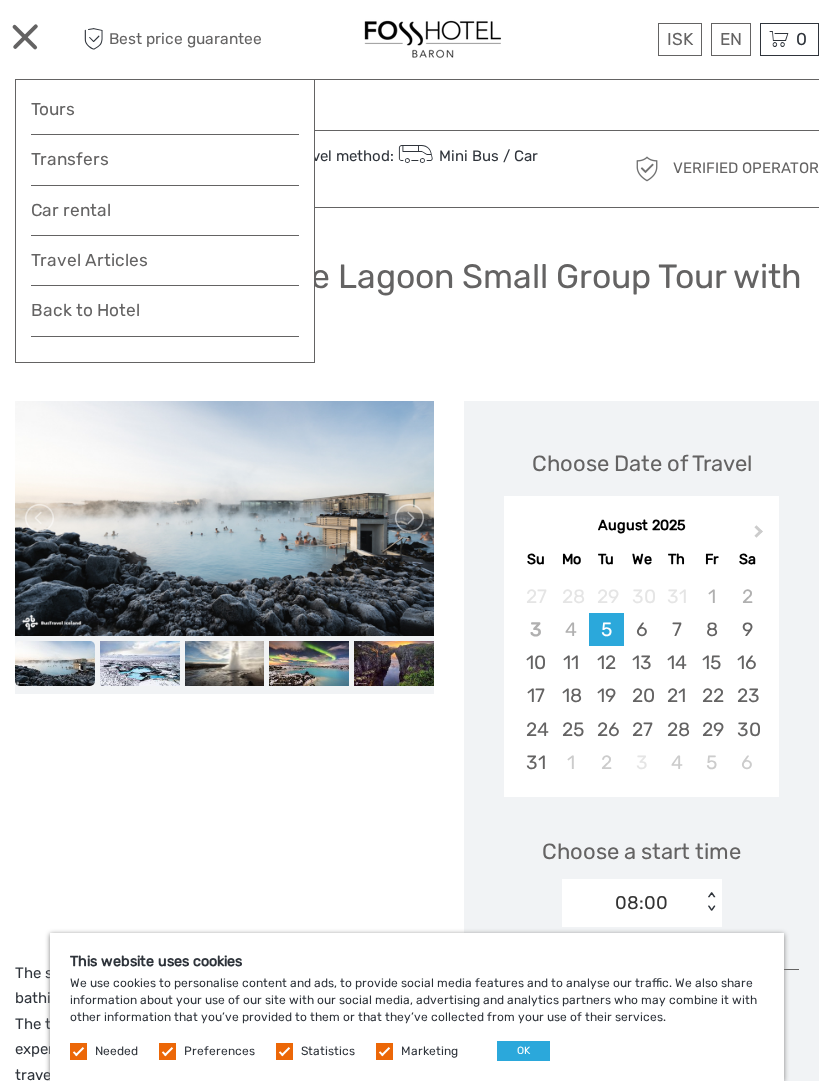 click on "Region / Starts from:
Capital Region
Travel method:
Mini Bus / Car
Category:  Golden Circle
11 hours
Verified Operator" at bounding box center (417, 169) 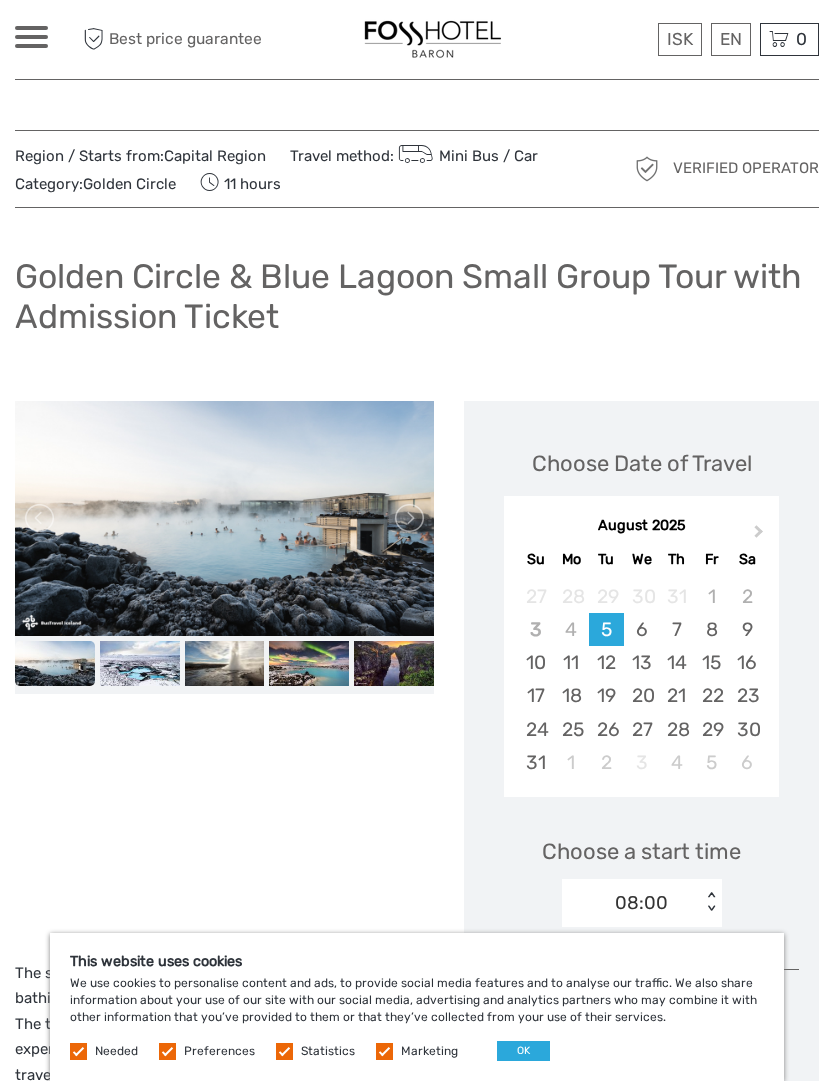 click at bounding box center [31, 37] 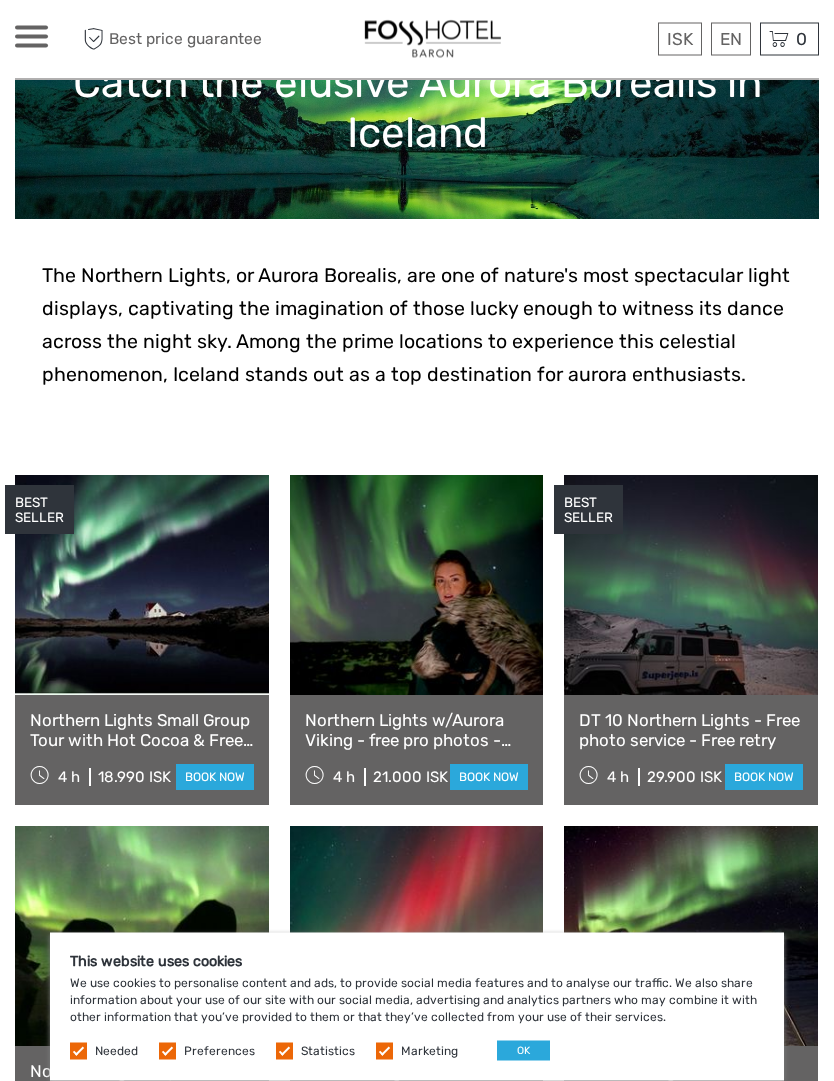scroll, scrollTop: 426, scrollLeft: 0, axis: vertical 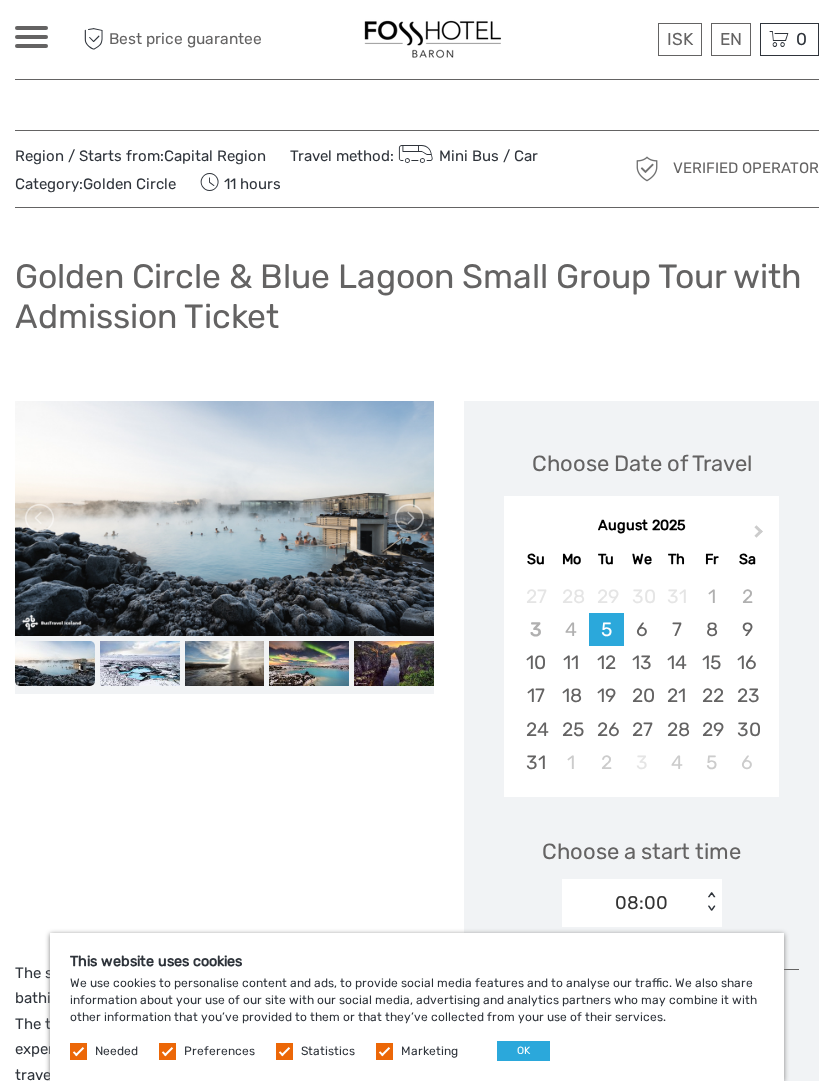 click on "Next Month" at bounding box center [761, 537] 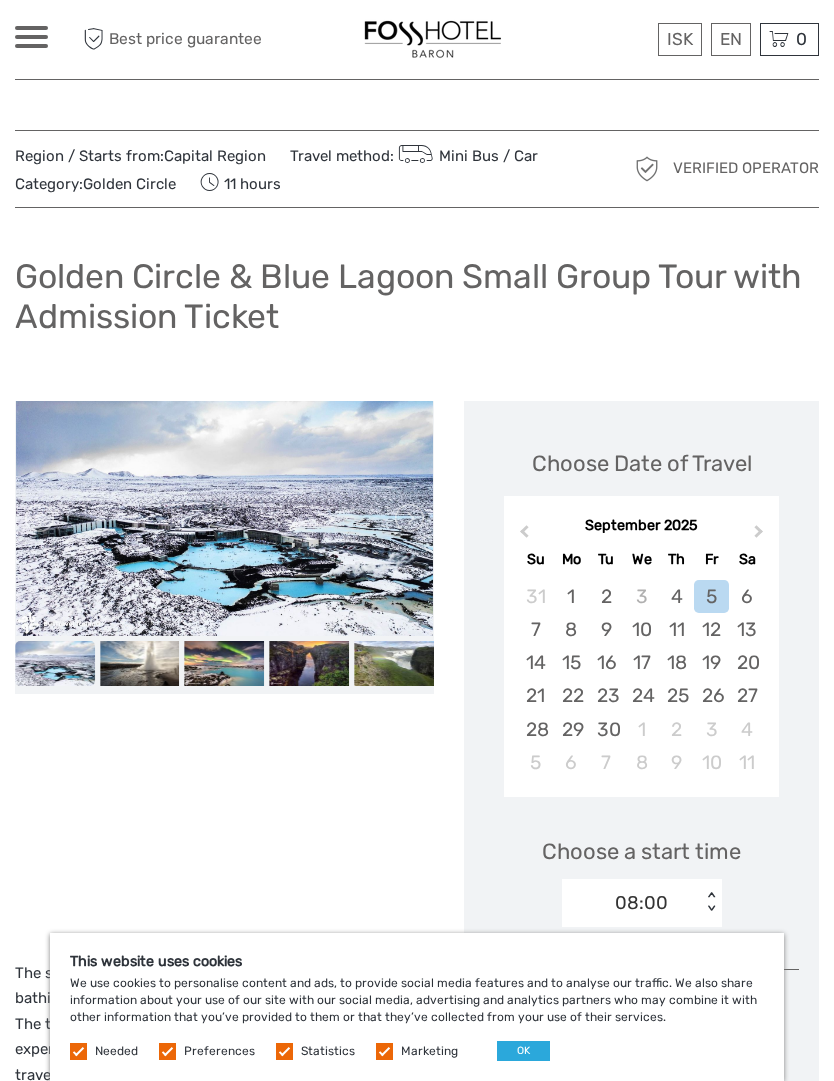 click on "21" at bounding box center (535, 695) 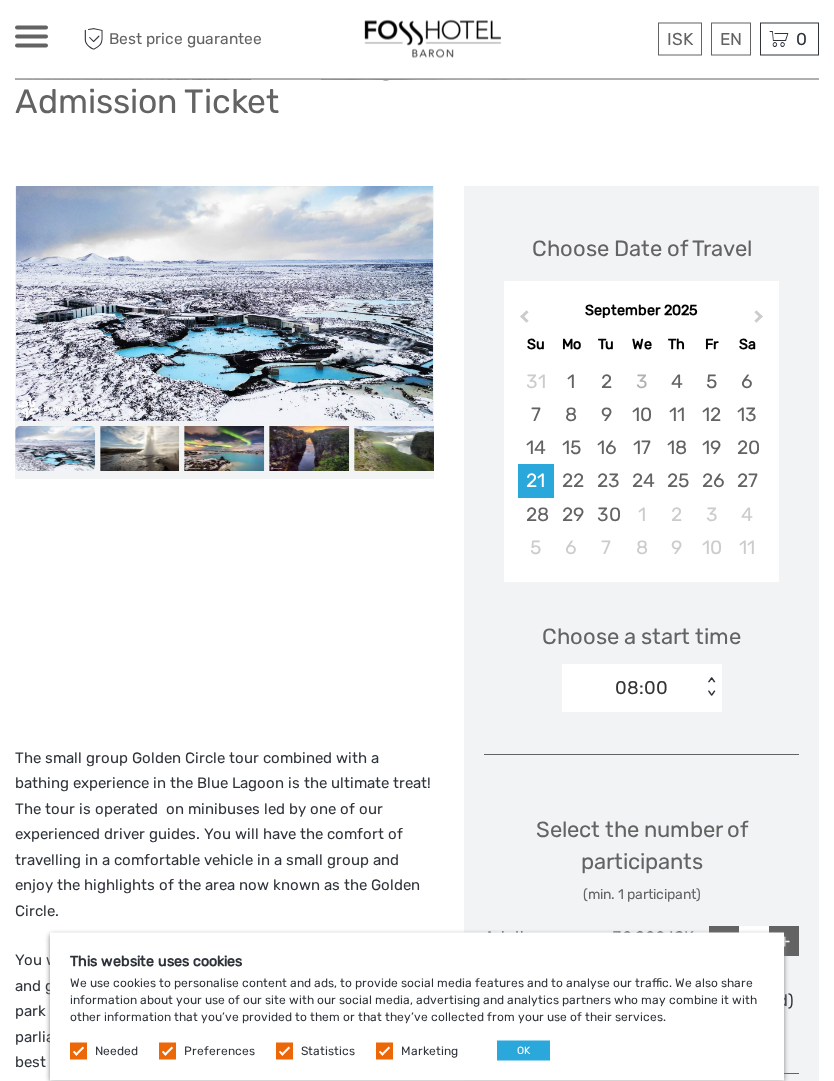 scroll, scrollTop: 362, scrollLeft: 0, axis: vertical 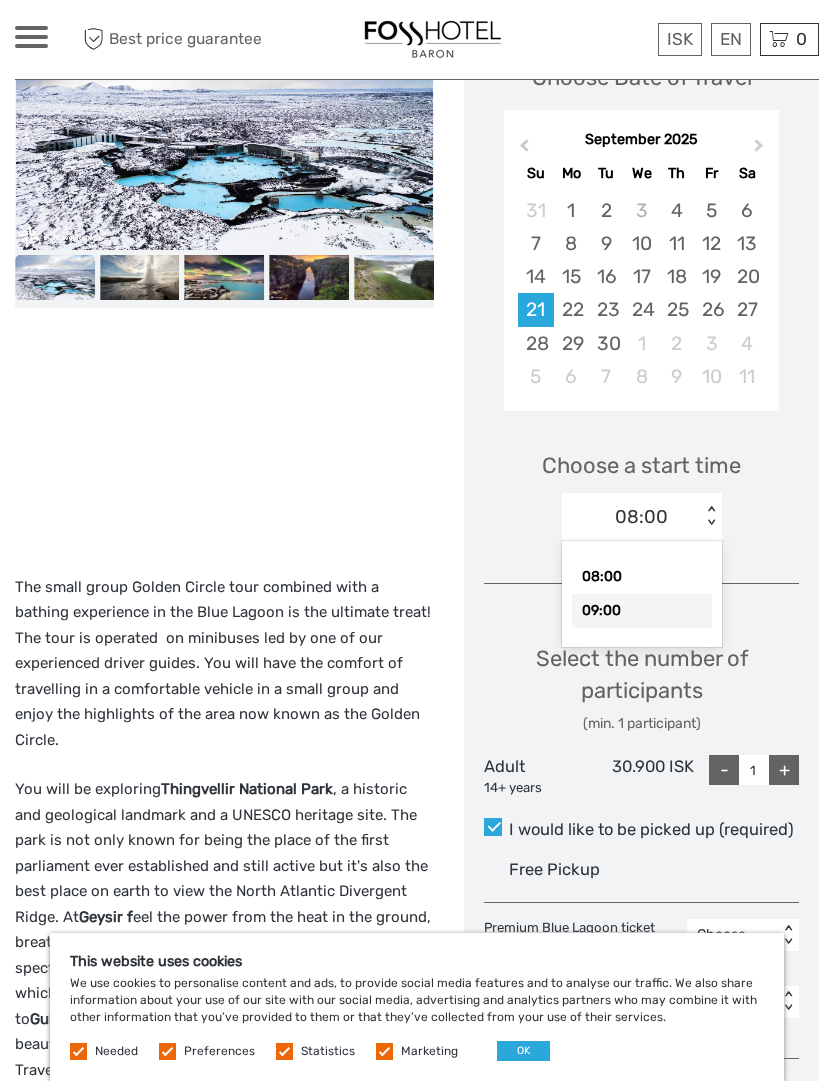 click on "09:00" at bounding box center [642, 611] 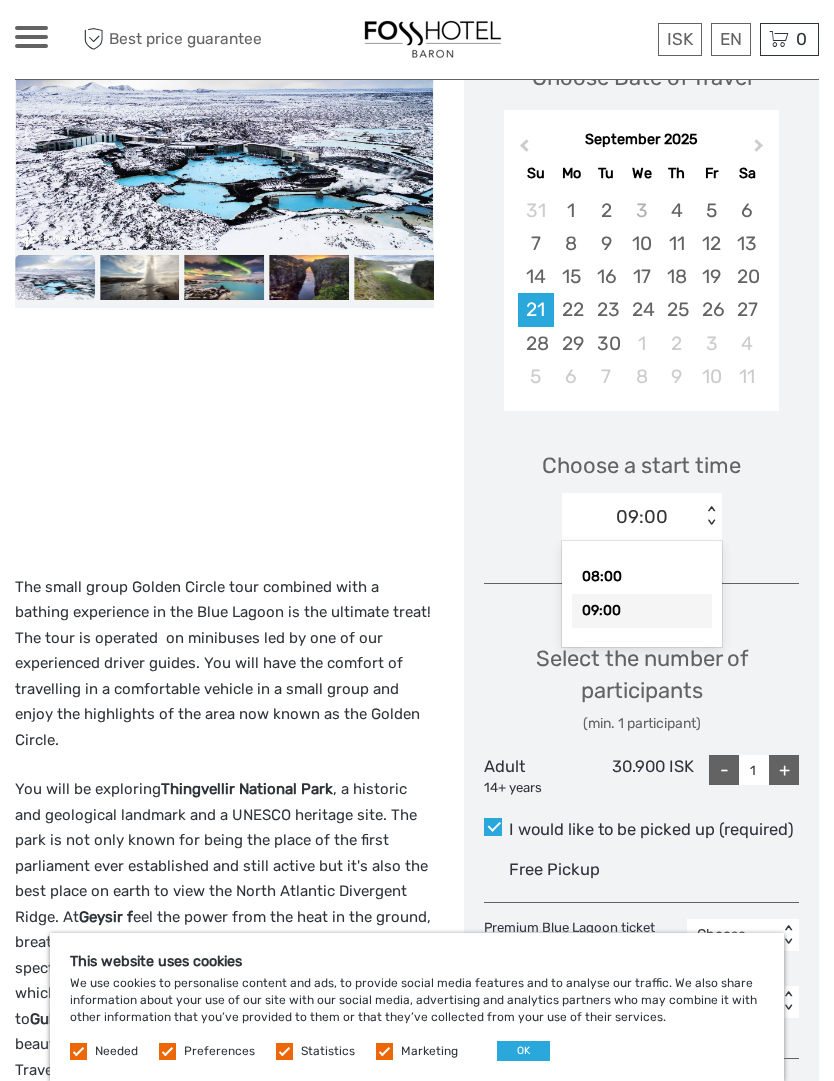click on "09:00" at bounding box center [642, 611] 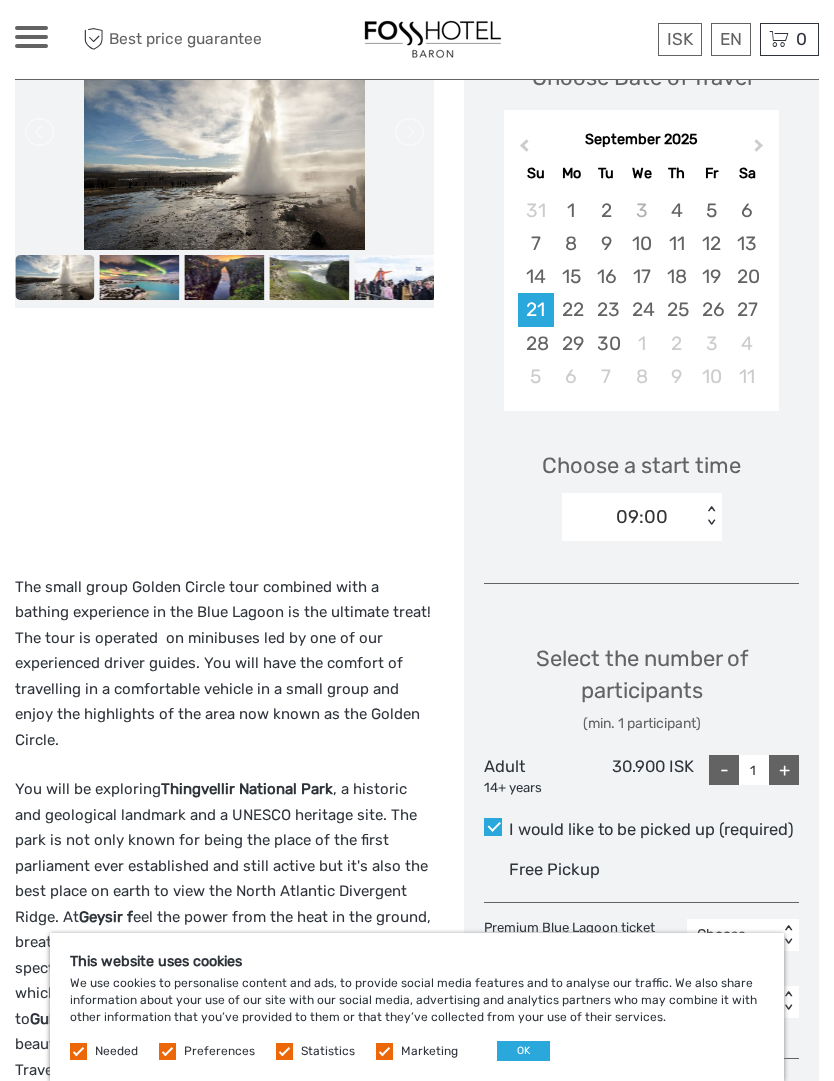 click on "Select the number of participants (min. 1 participant) Adult 14+ years 30.900 ISK - 1 +" at bounding box center [641, 712] 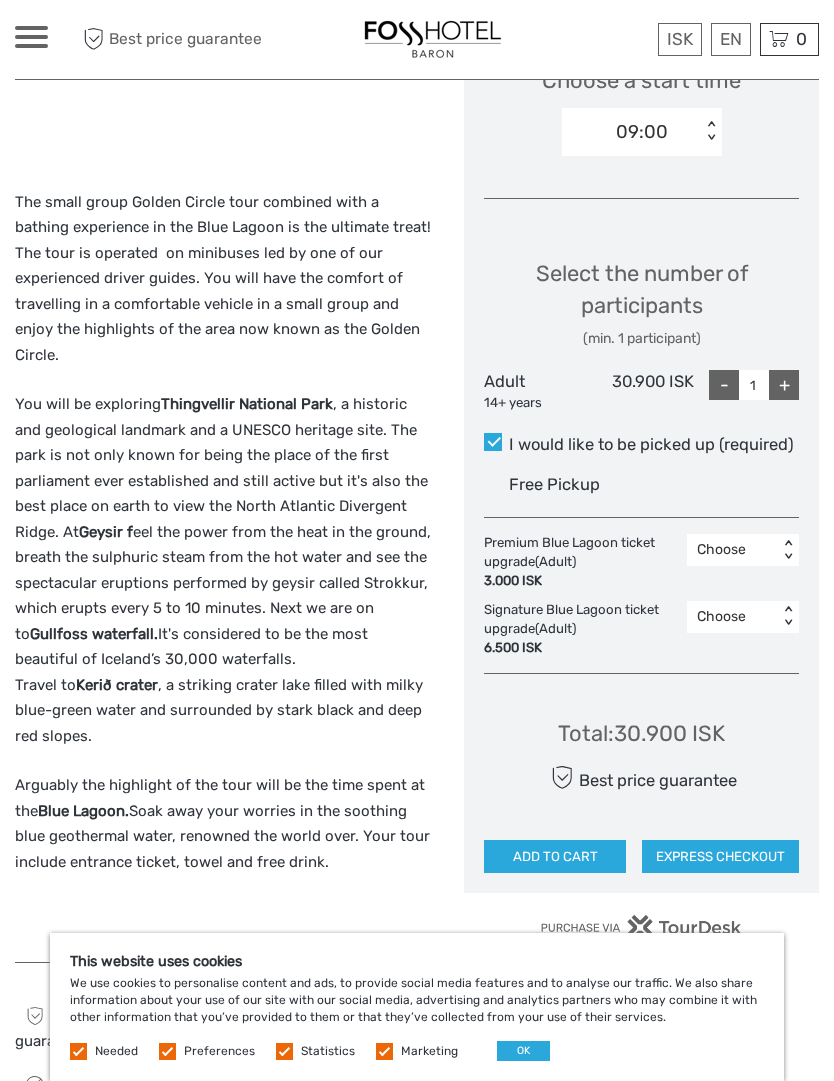 scroll, scrollTop: 774, scrollLeft: 0, axis: vertical 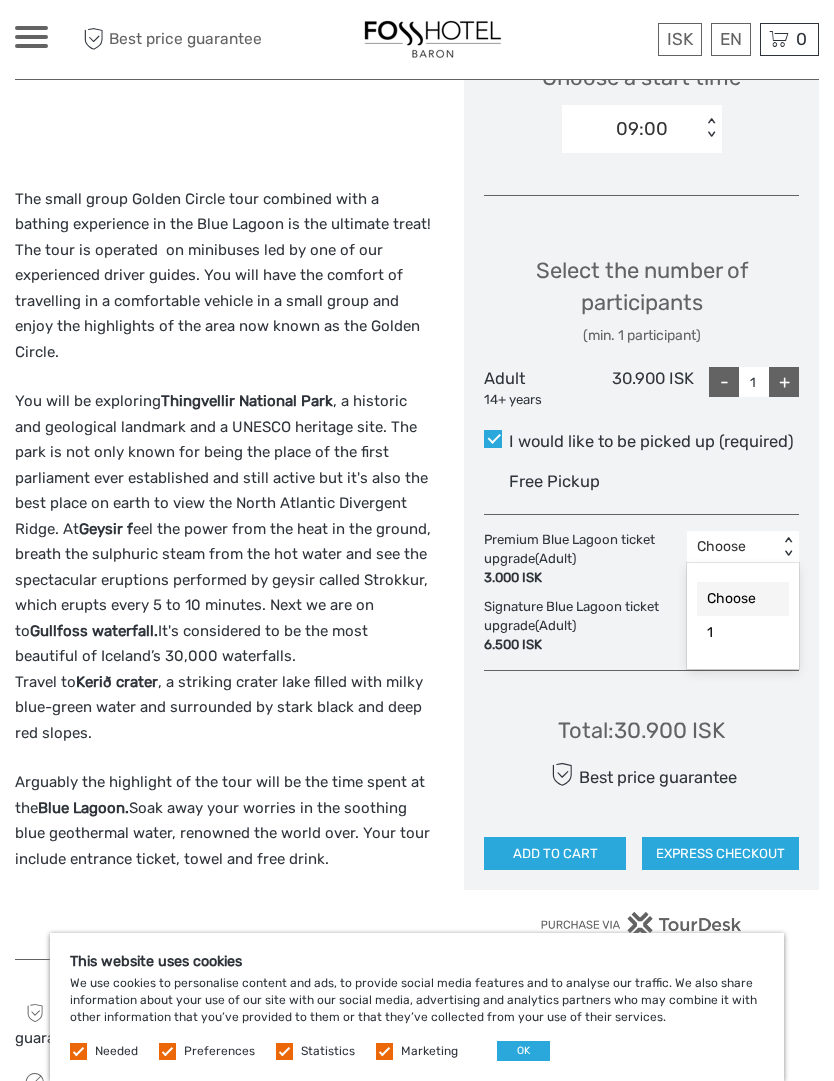click on "Total :  30.900 ISK Best price guarantee ADD TO CART EXPRESS CHECKOUT" at bounding box center [641, 778] 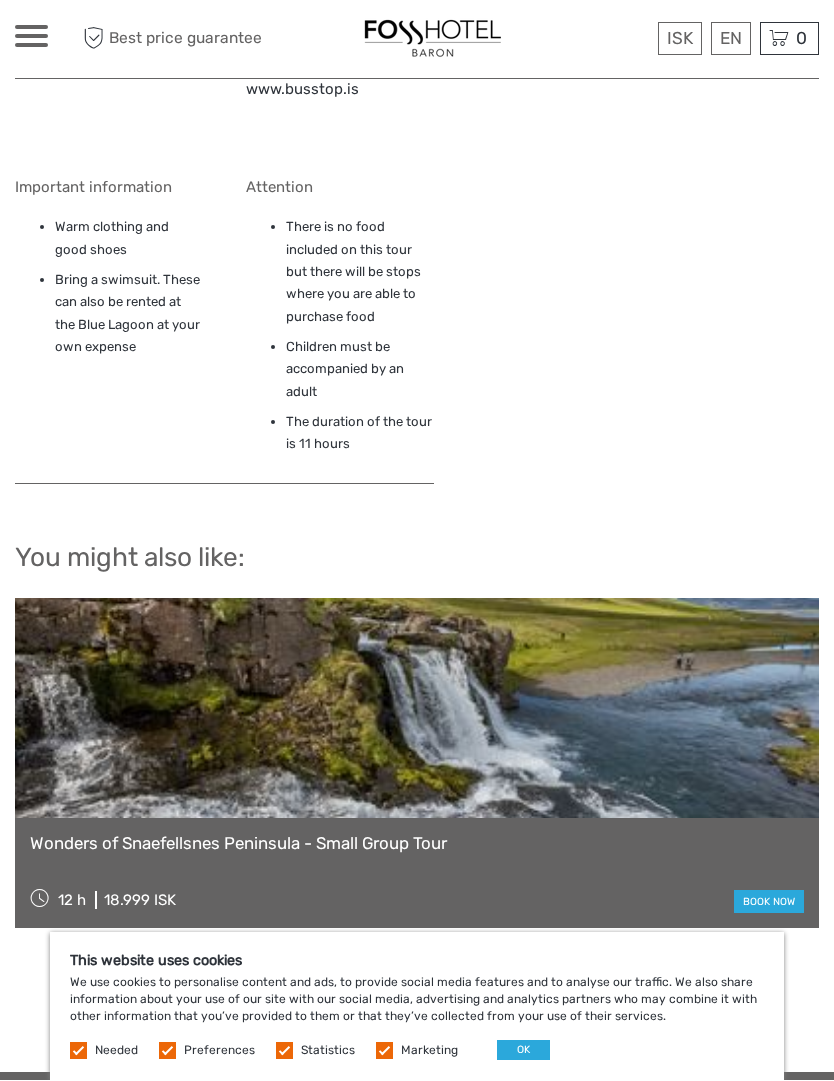 scroll, scrollTop: 2407, scrollLeft: 0, axis: vertical 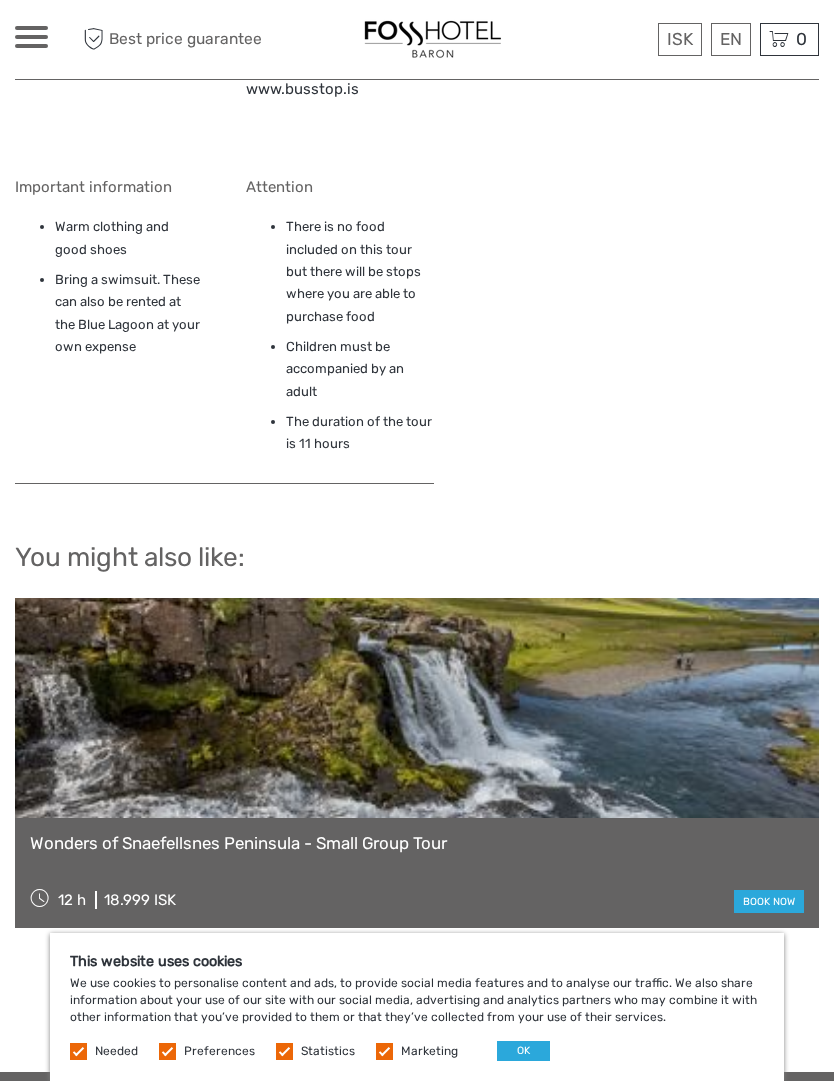 click at bounding box center [417, 708] 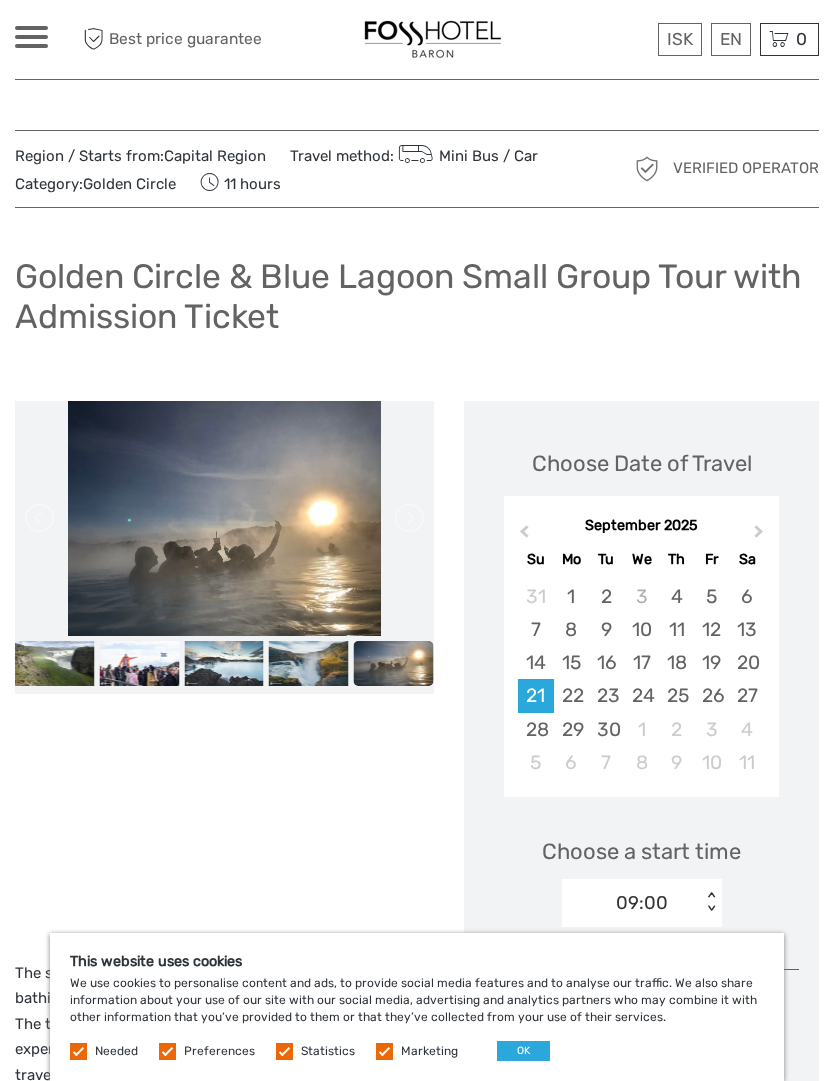 click at bounding box center (139, 663) 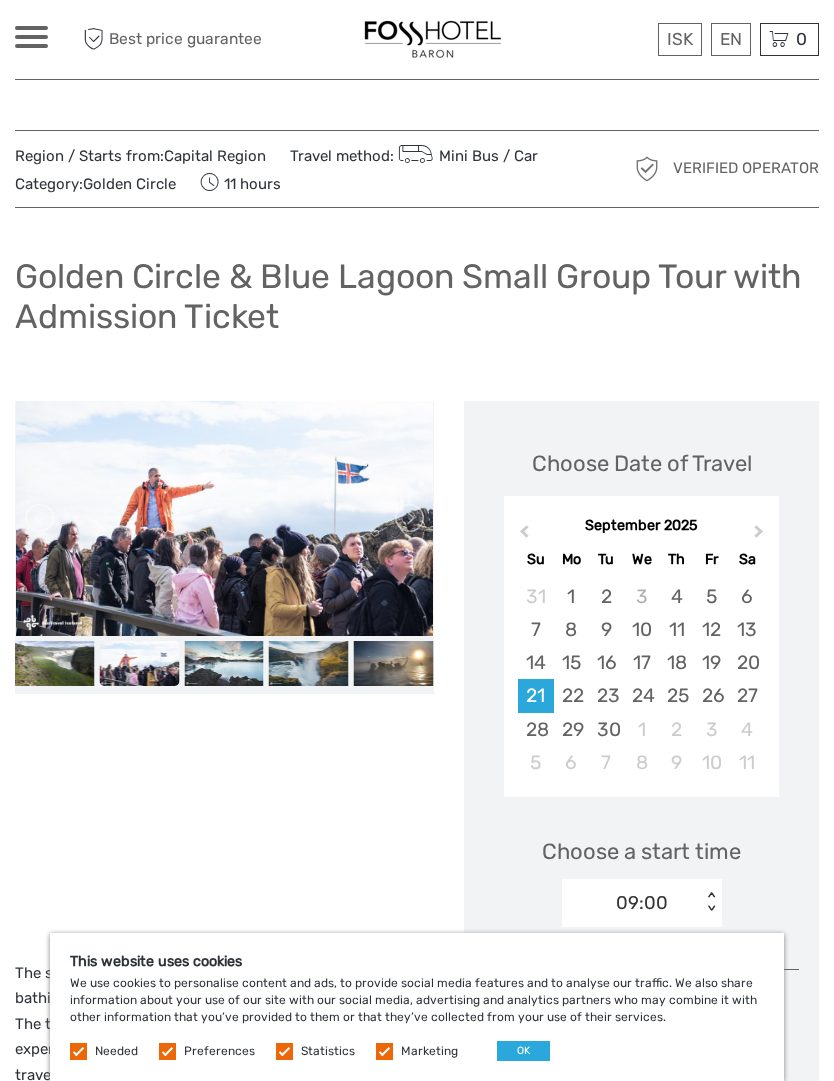 click at bounding box center (224, 663) 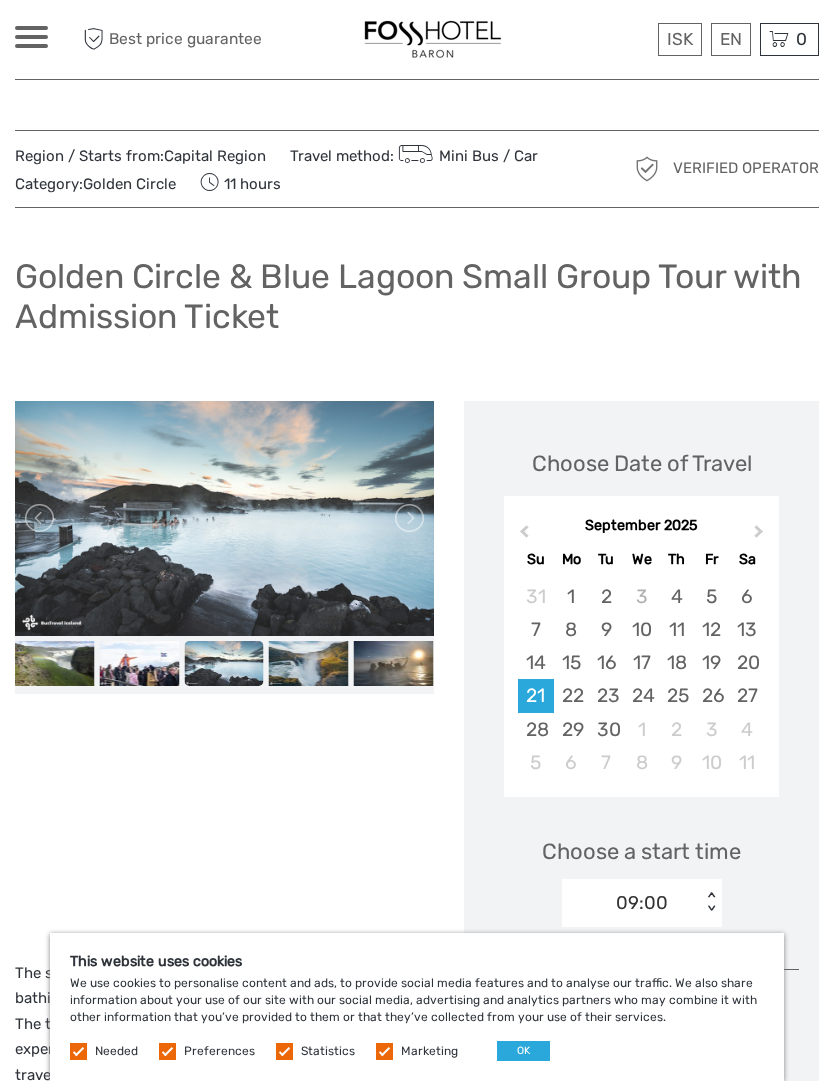 click at bounding box center [309, 663] 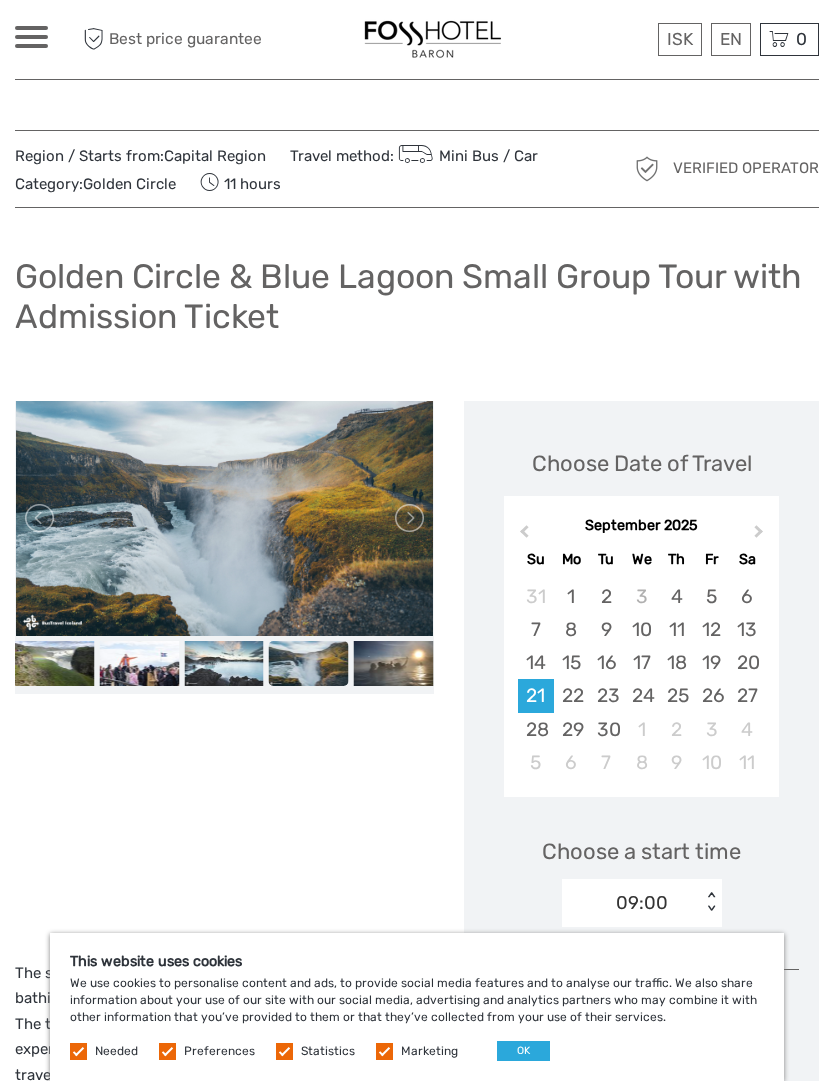 click at bounding box center [394, 663] 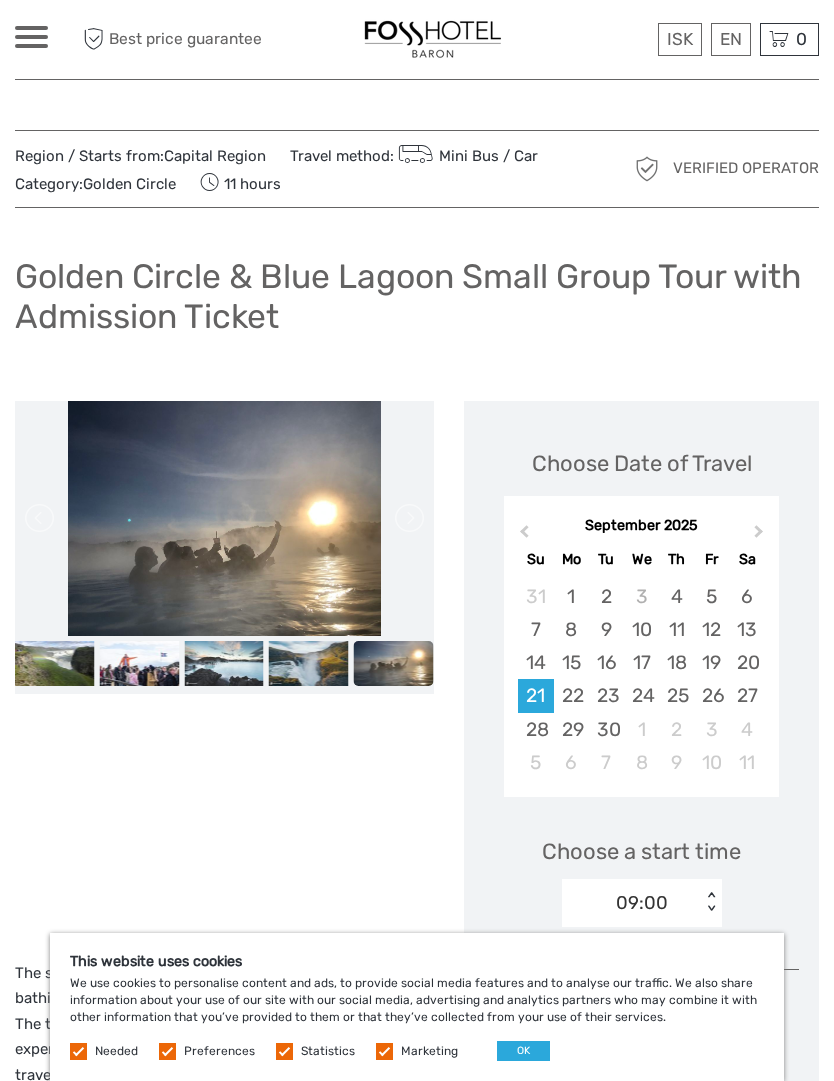 click at bounding box center [54, 663] 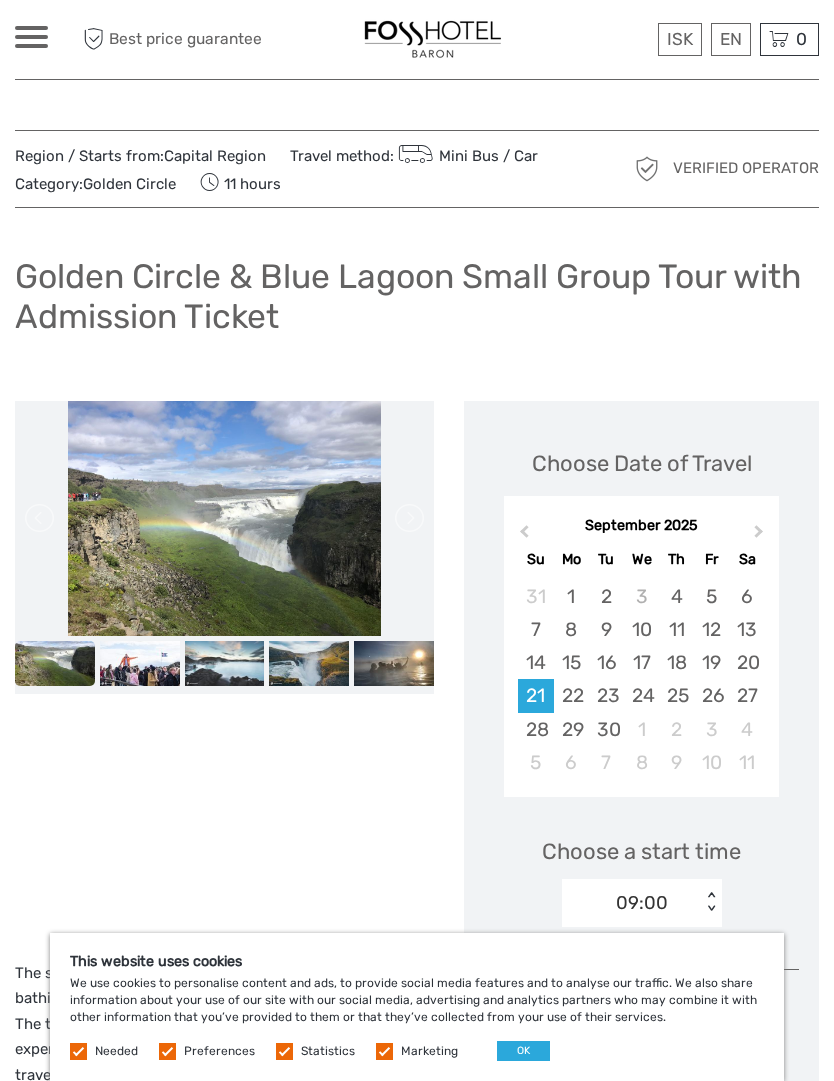 click at bounding box center (394, 663) 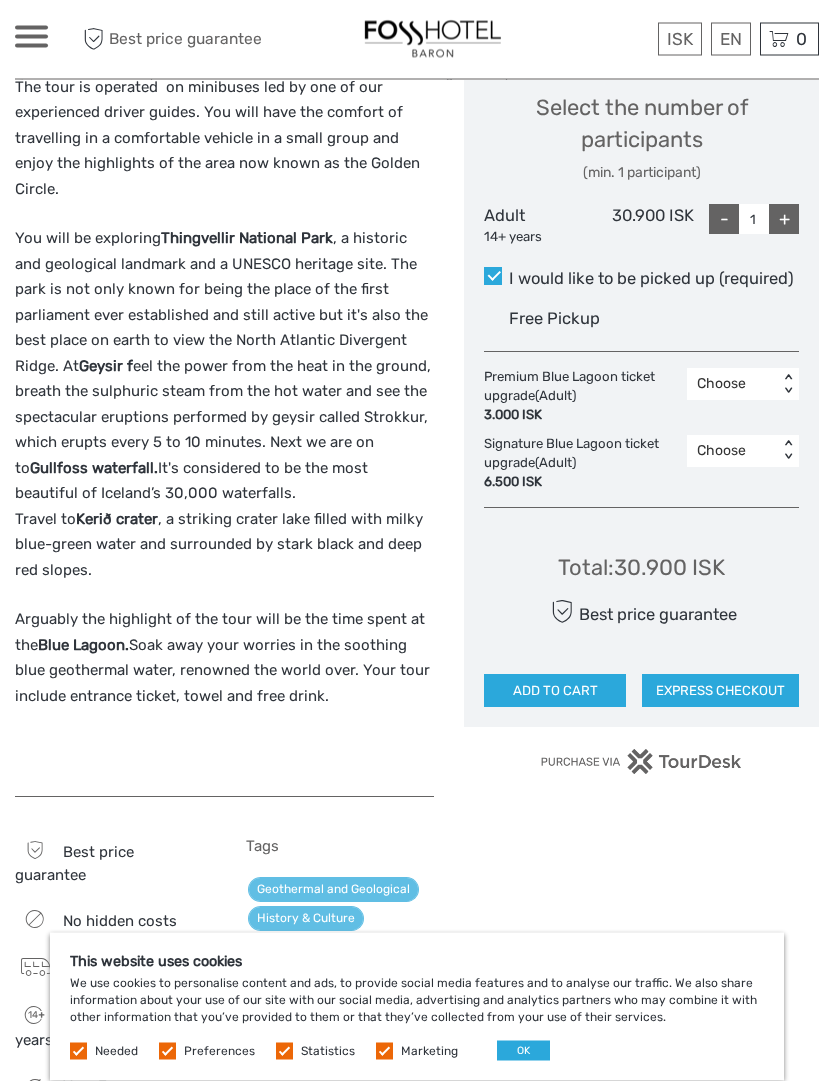 scroll, scrollTop: 937, scrollLeft: 0, axis: vertical 